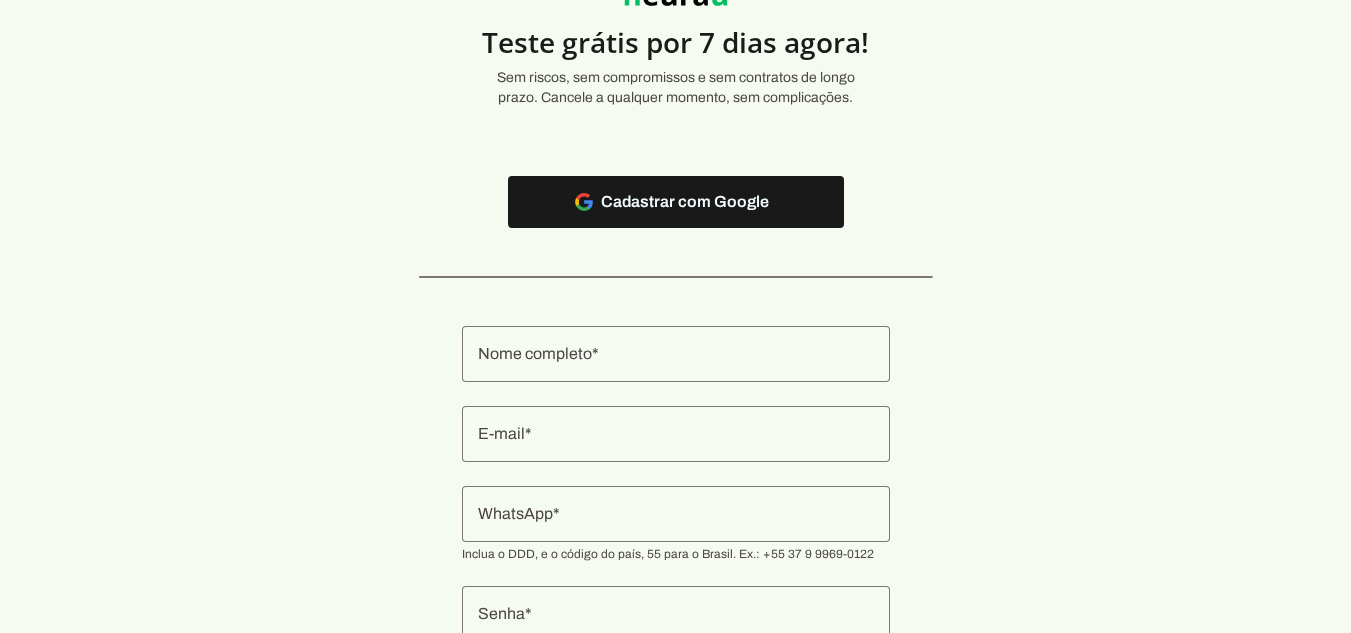 scroll, scrollTop: 200, scrollLeft: 0, axis: vertical 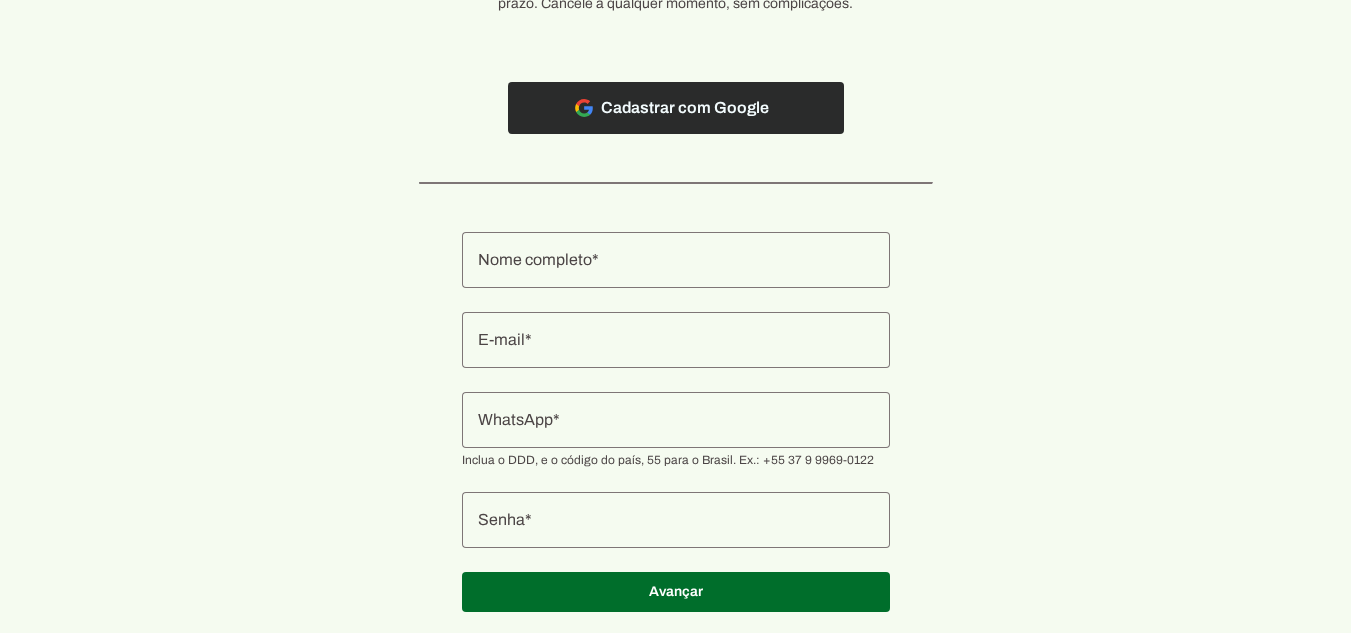 click at bounding box center [676, 108] 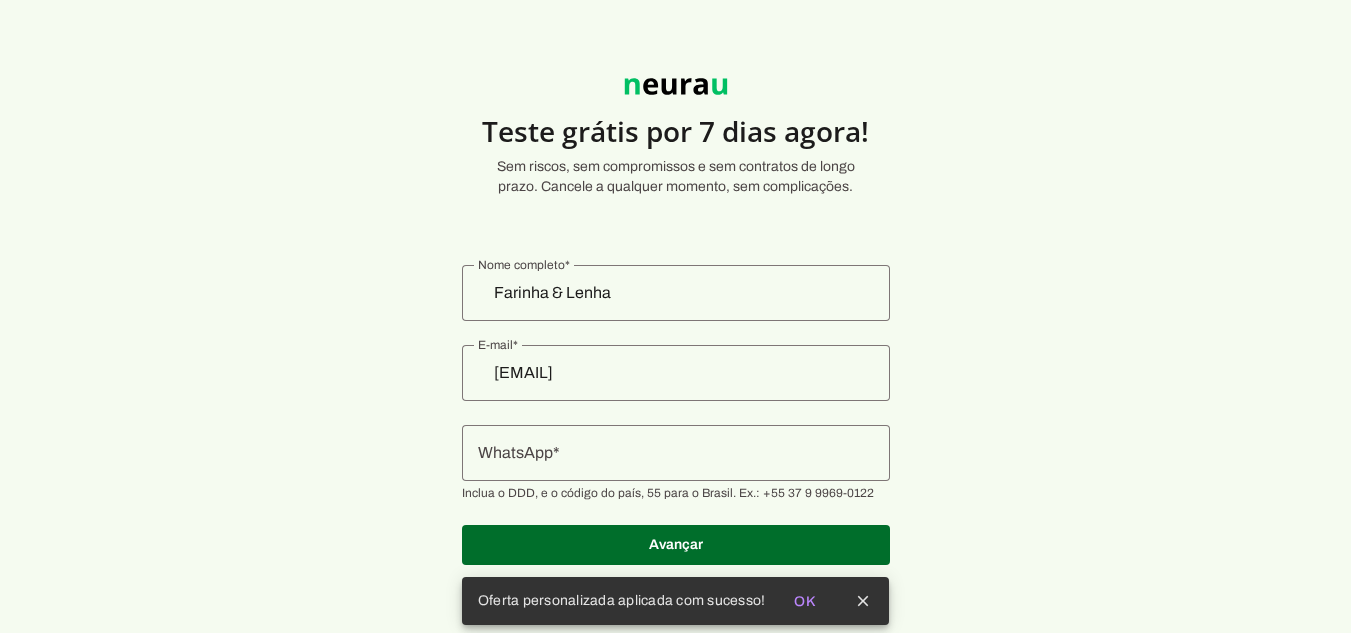 scroll, scrollTop: 21, scrollLeft: 0, axis: vertical 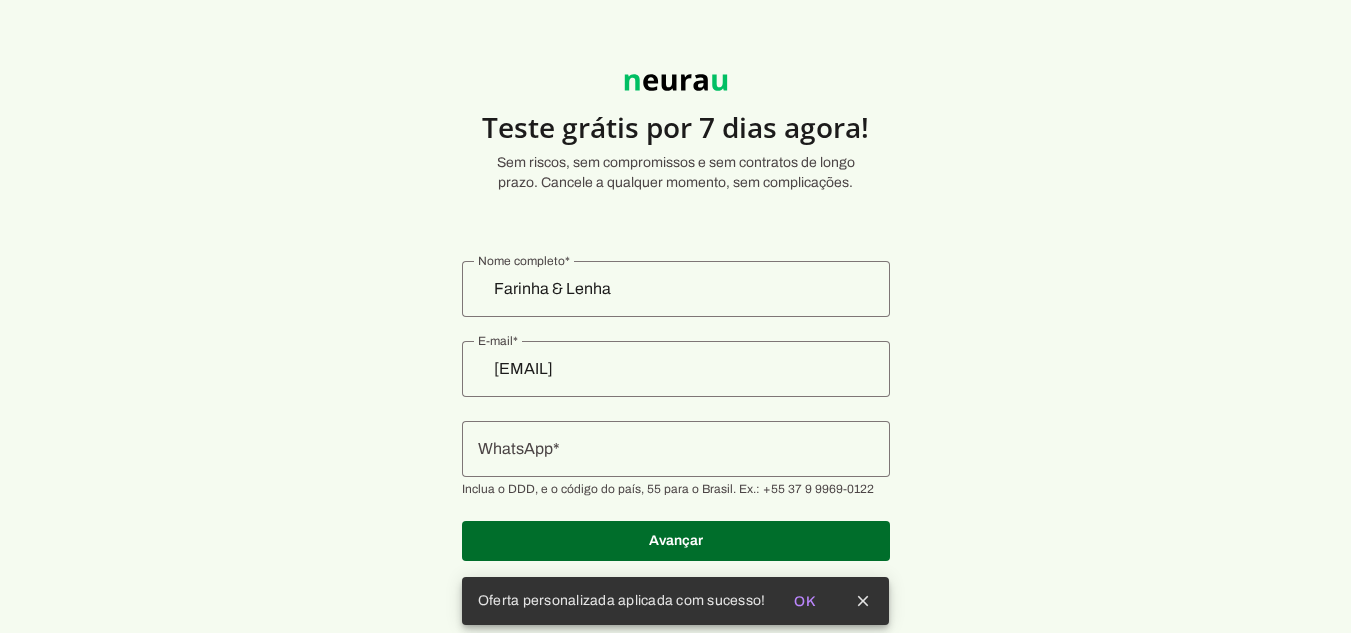 click at bounding box center [676, 449] 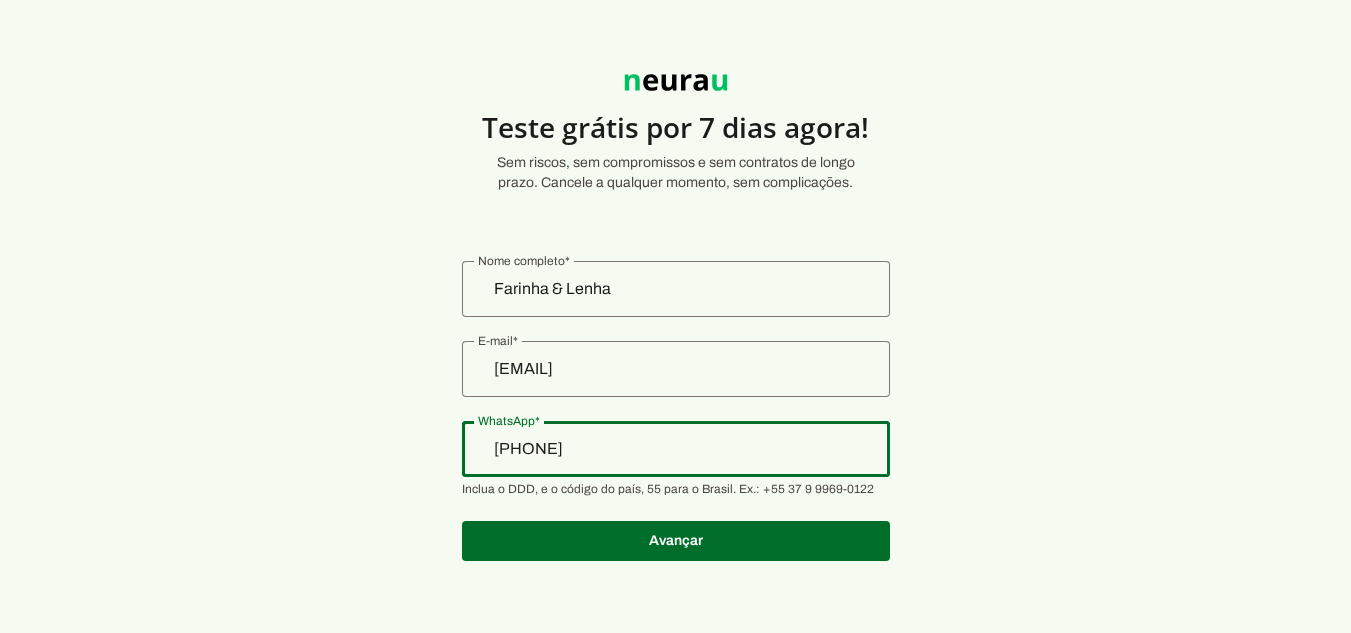 type on "[PHONE]" 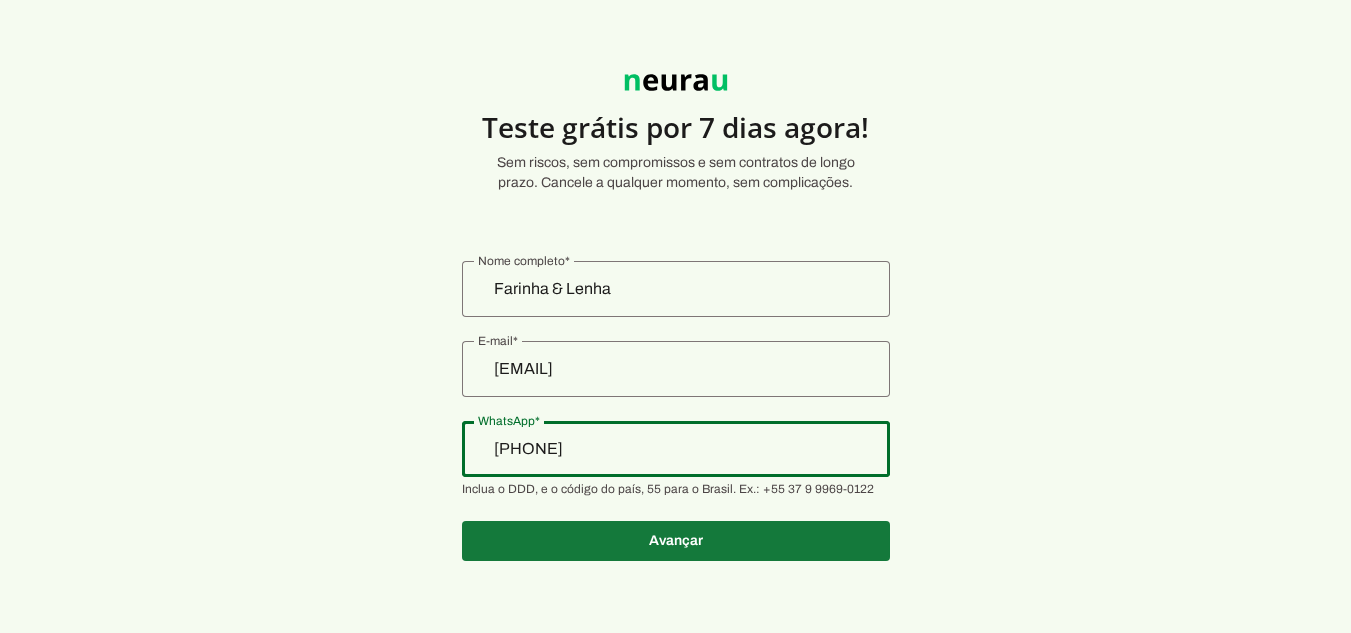 type on "[PHONE]" 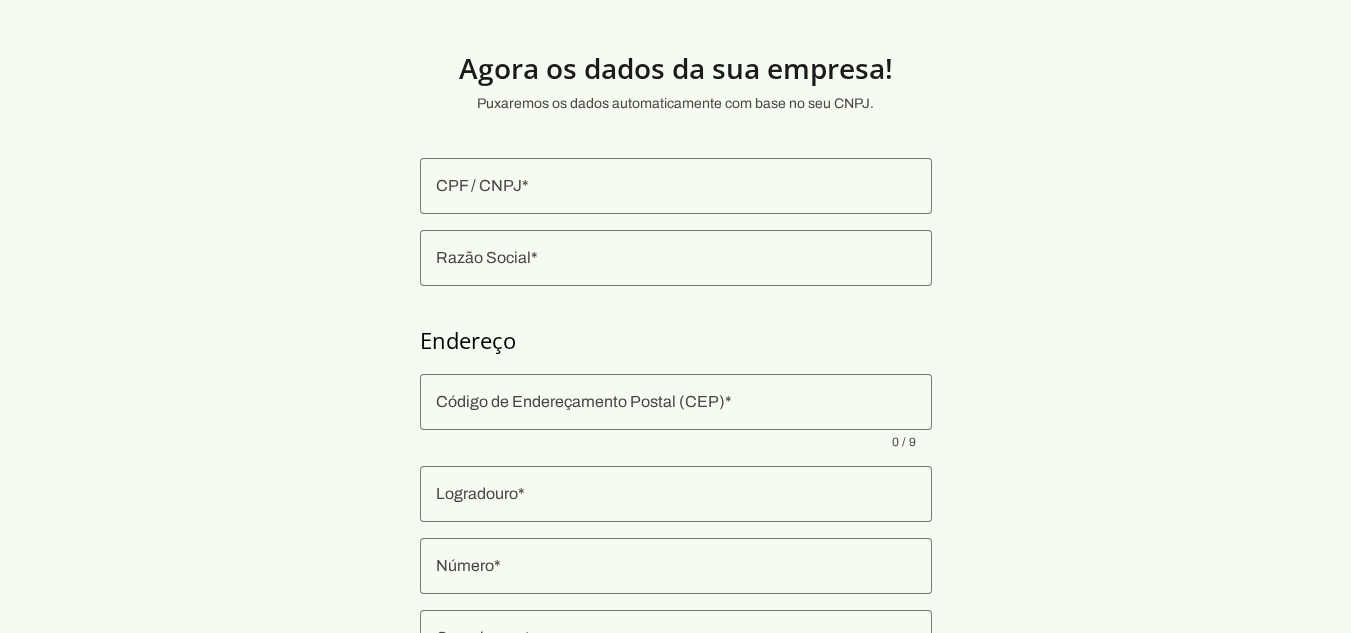 scroll, scrollTop: 0, scrollLeft: 0, axis: both 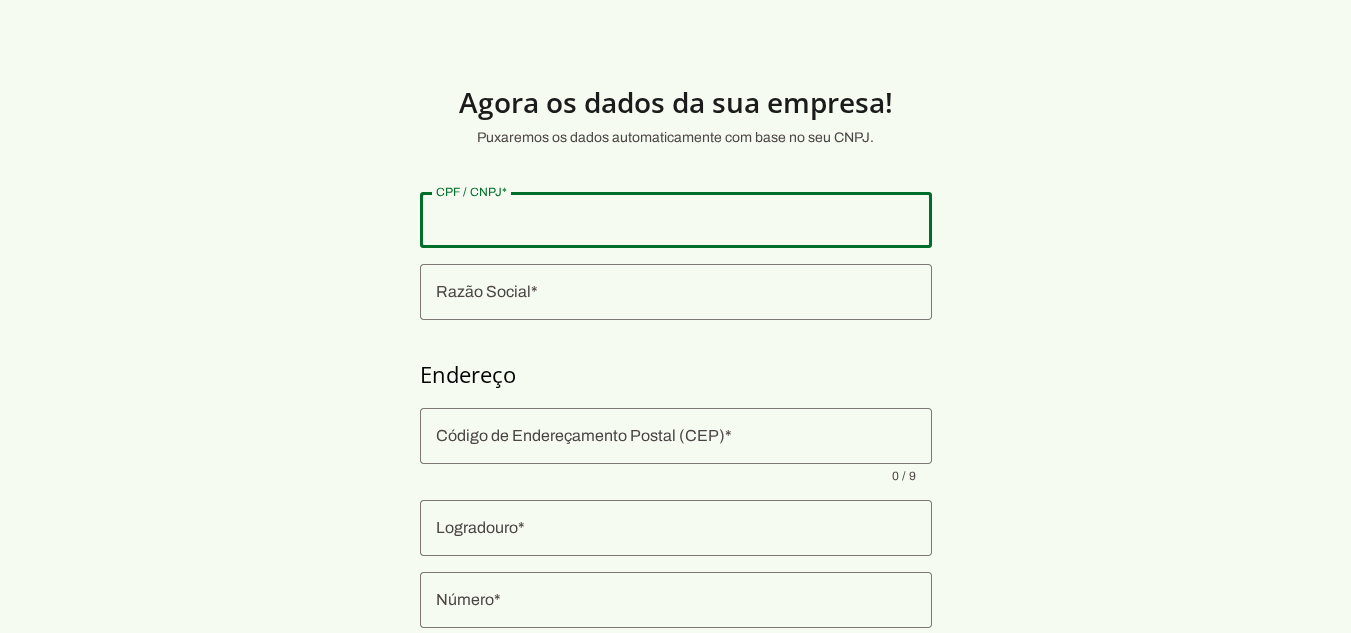 click at bounding box center (676, 220) 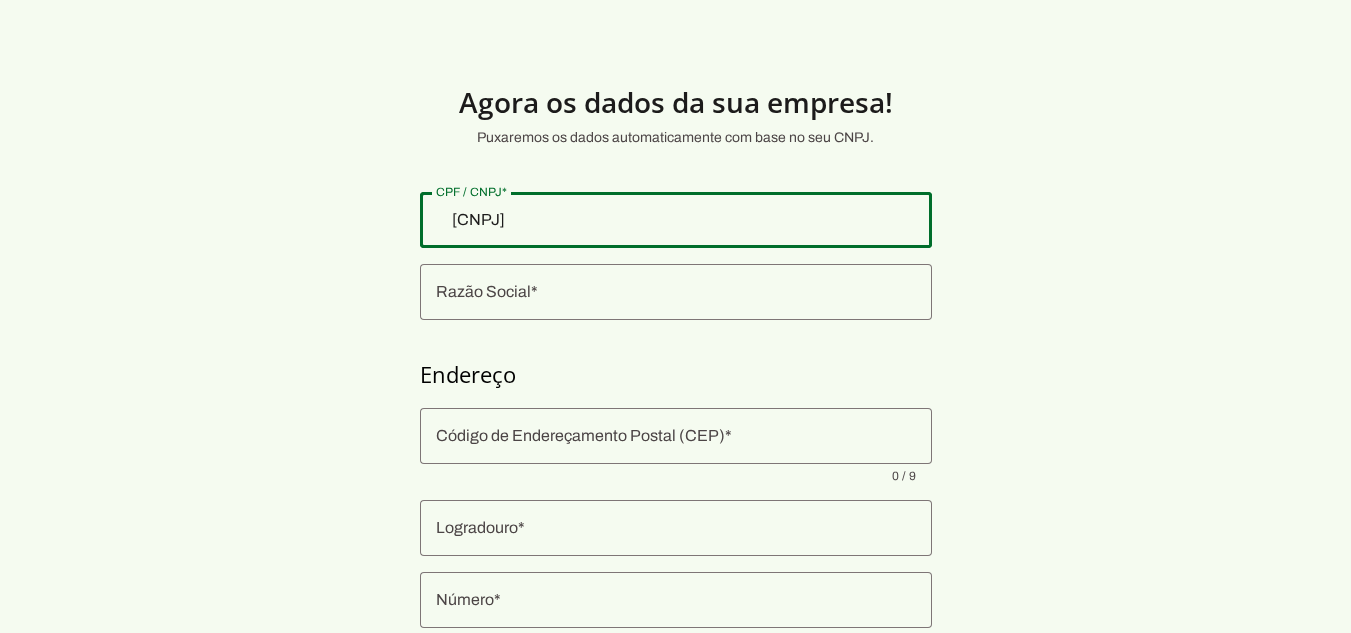 type on "[CNPJ]" 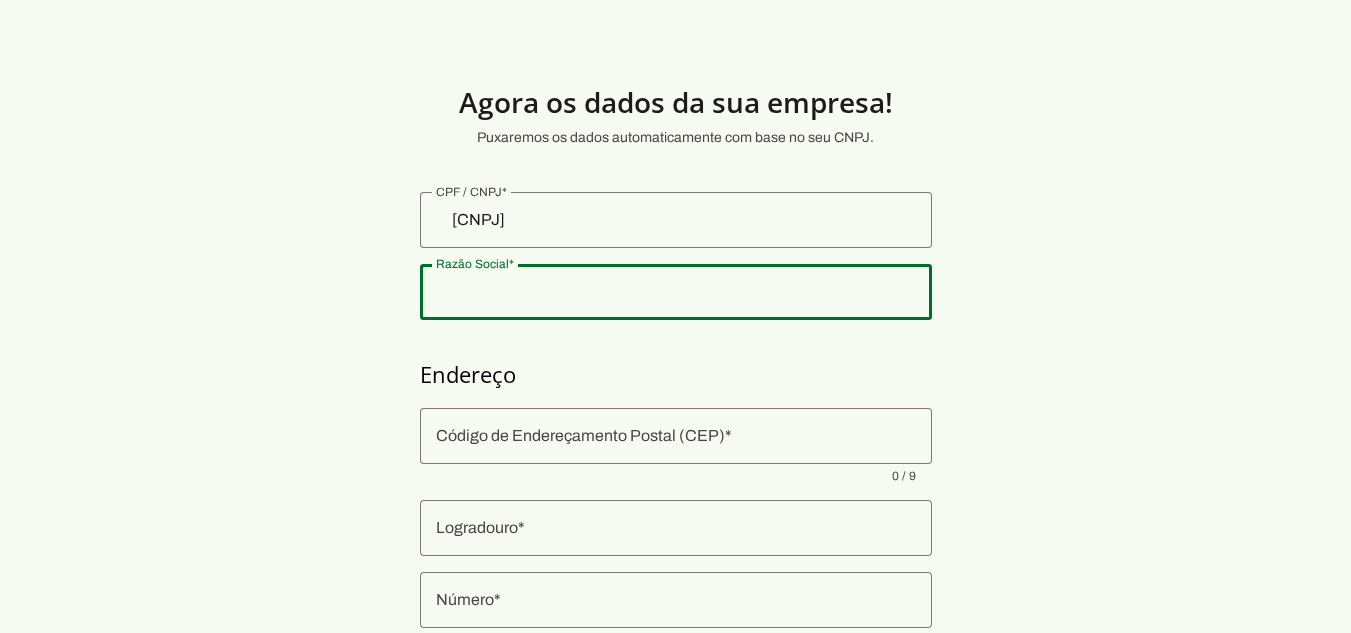 click 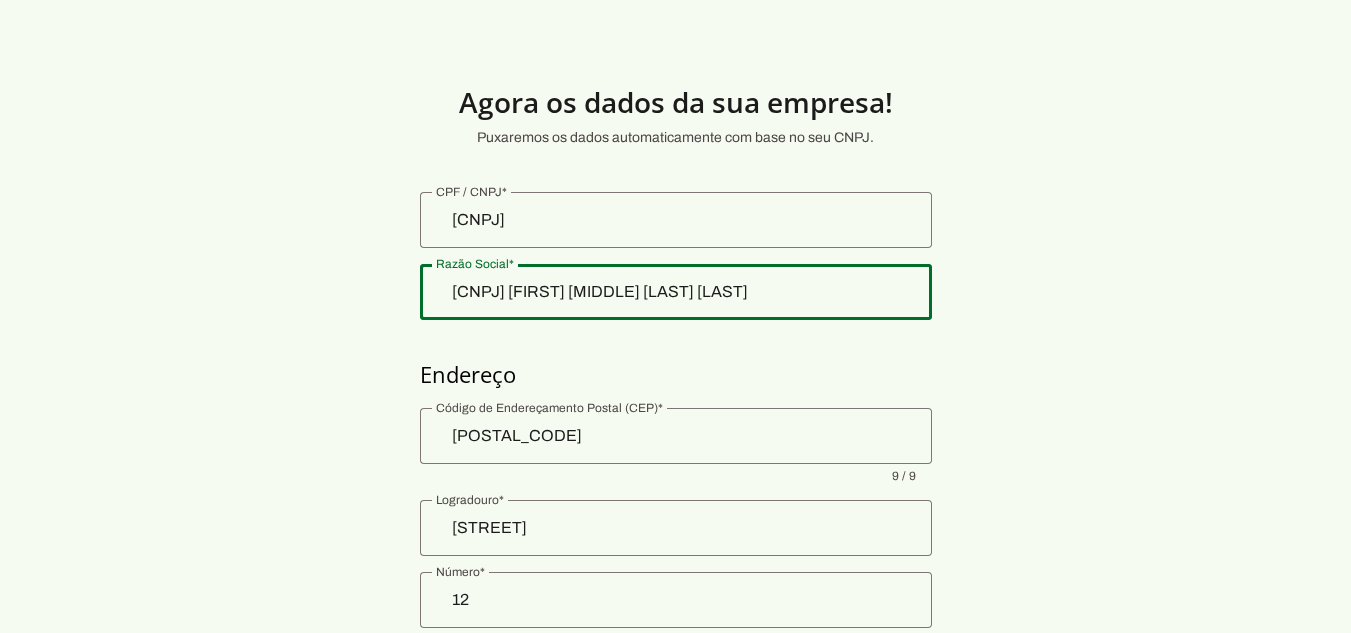 click on "Agora os dados da sua empresa!
Puxaremos os dados automaticamente com base no seu CNPJ.
Endereço
Prosseguir" at bounding box center [675, 482] 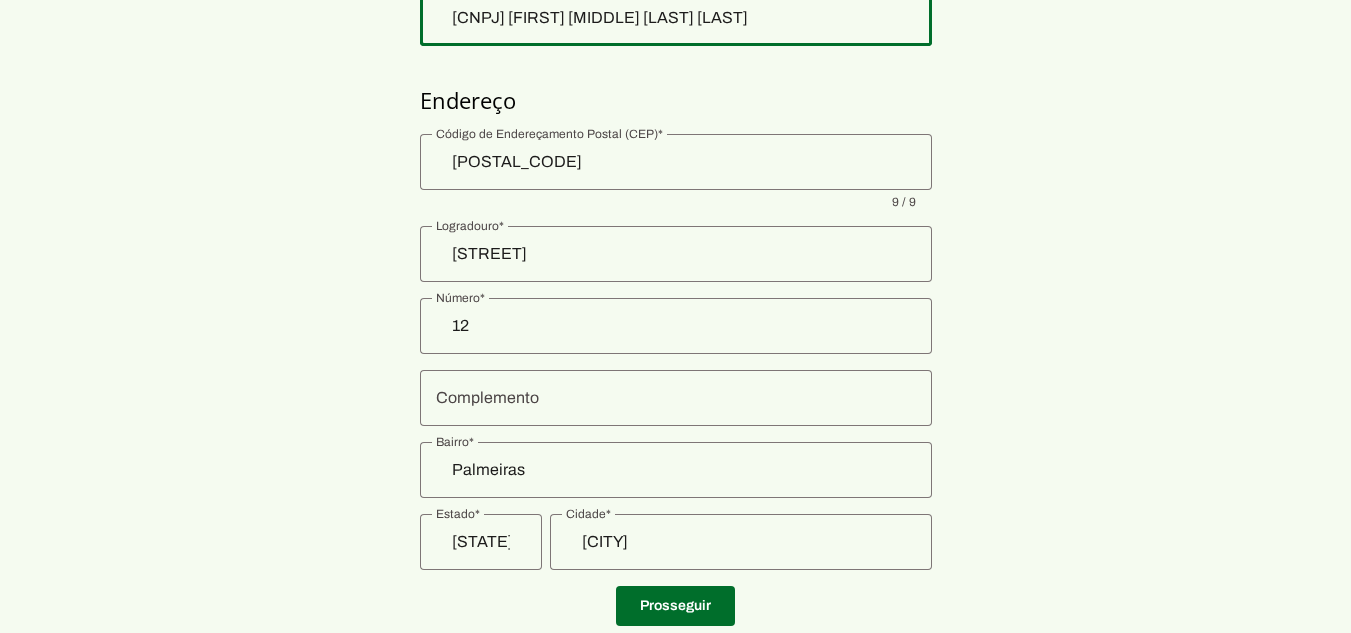 scroll, scrollTop: 300, scrollLeft: 0, axis: vertical 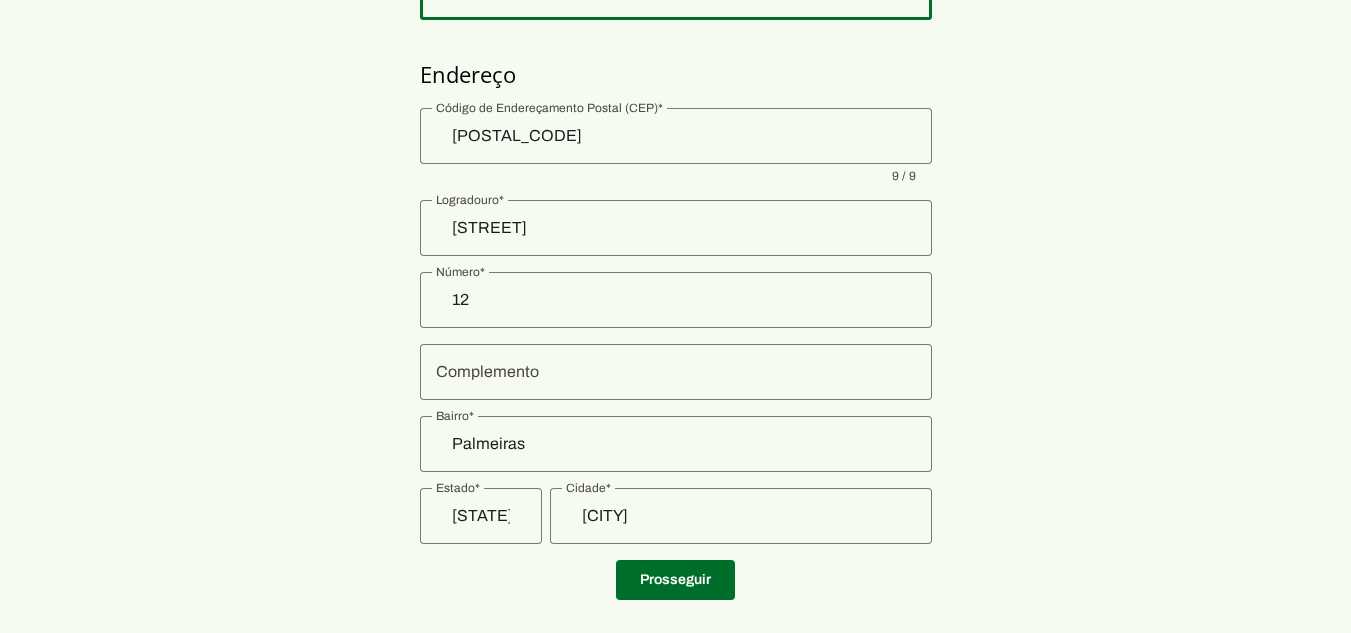 click 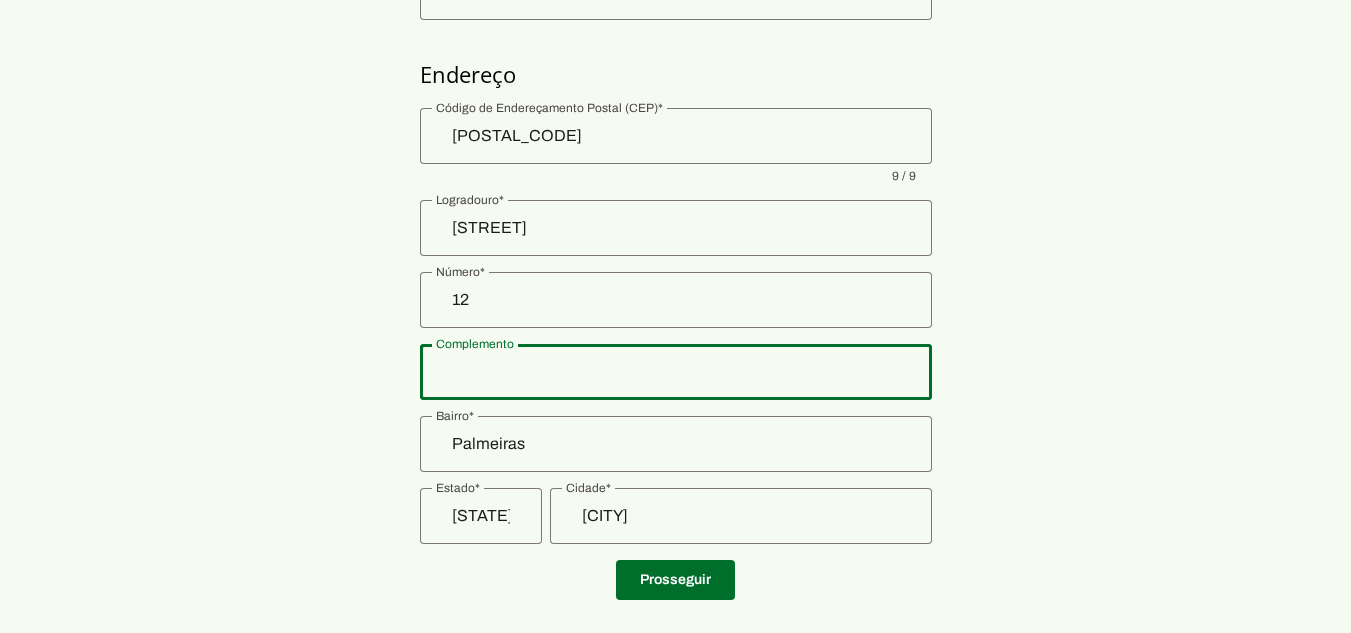 scroll, scrollTop: 331, scrollLeft: 0, axis: vertical 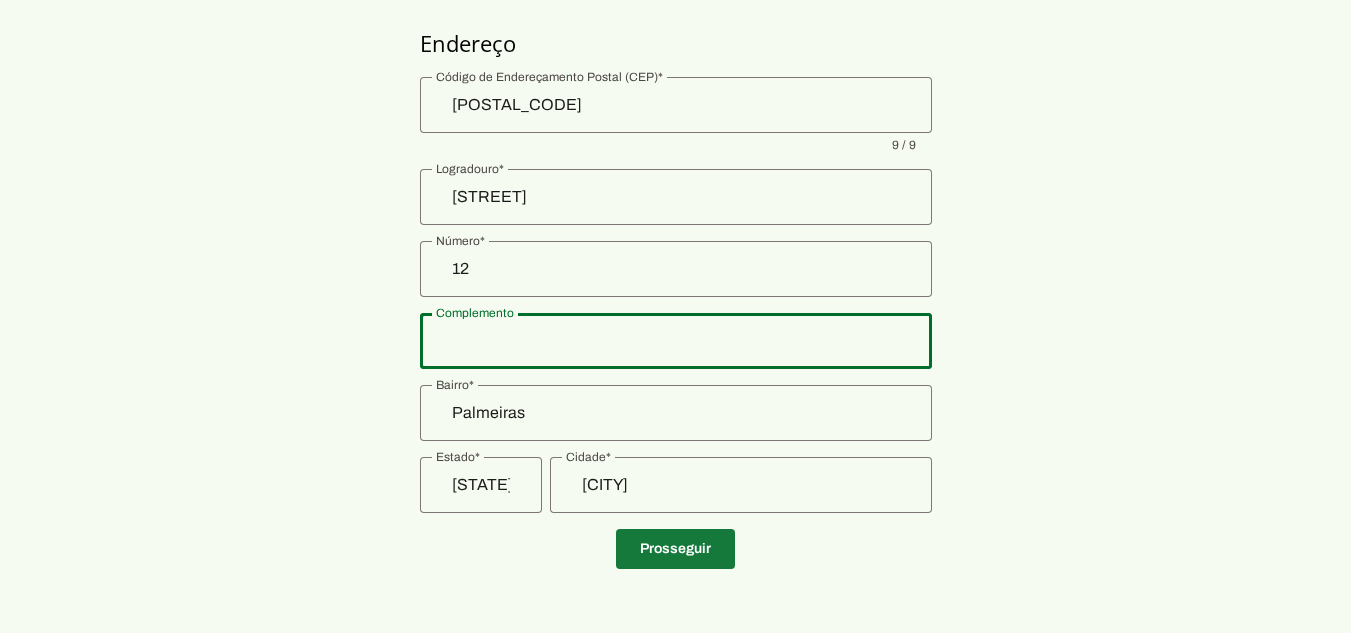 click at bounding box center [675, 549] 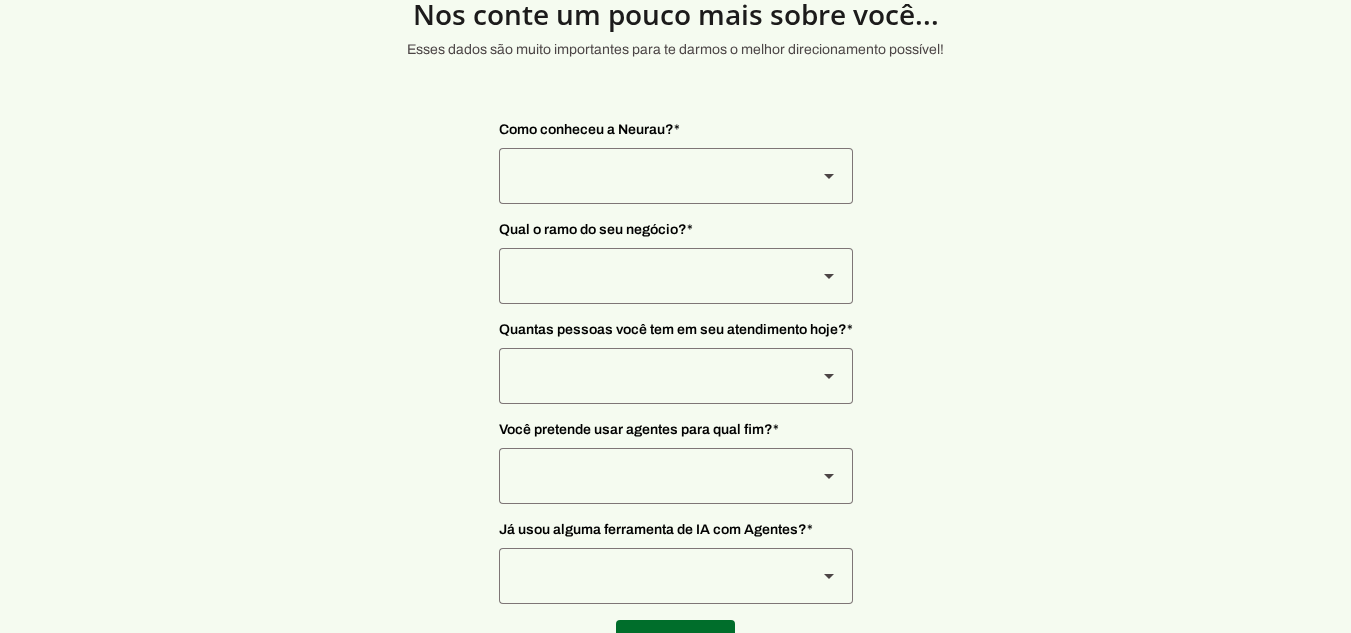 scroll, scrollTop: 0, scrollLeft: 0, axis: both 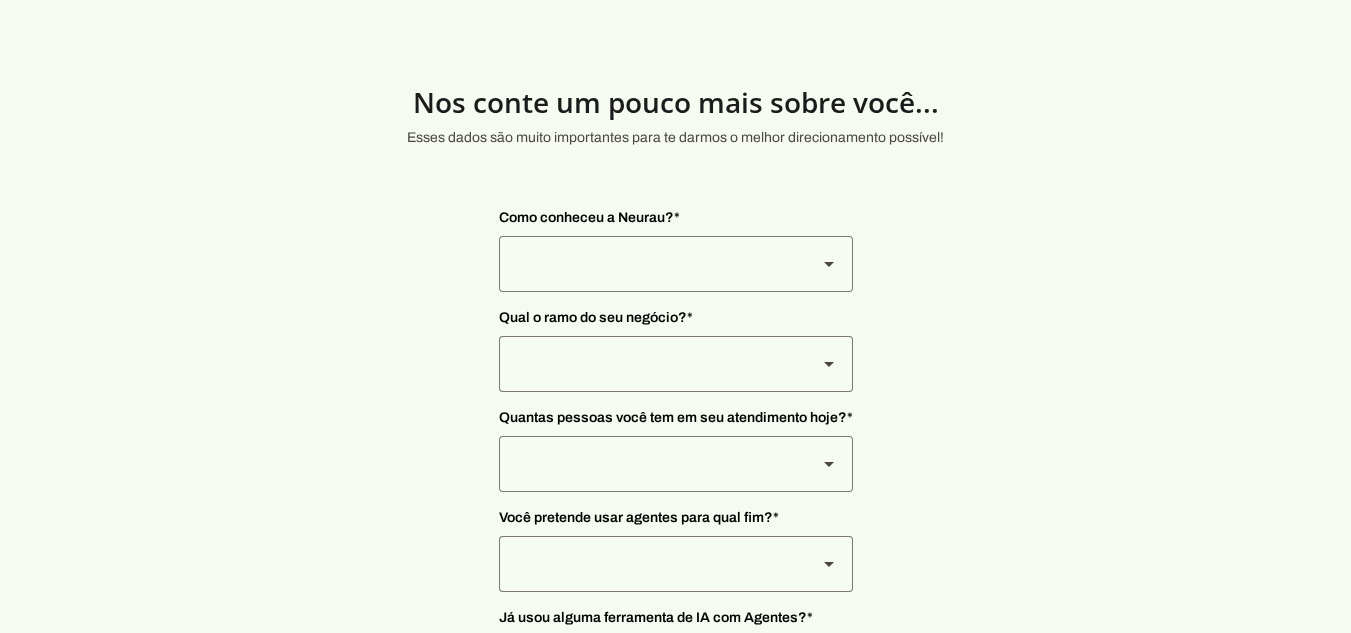 click at bounding box center (650, 264) 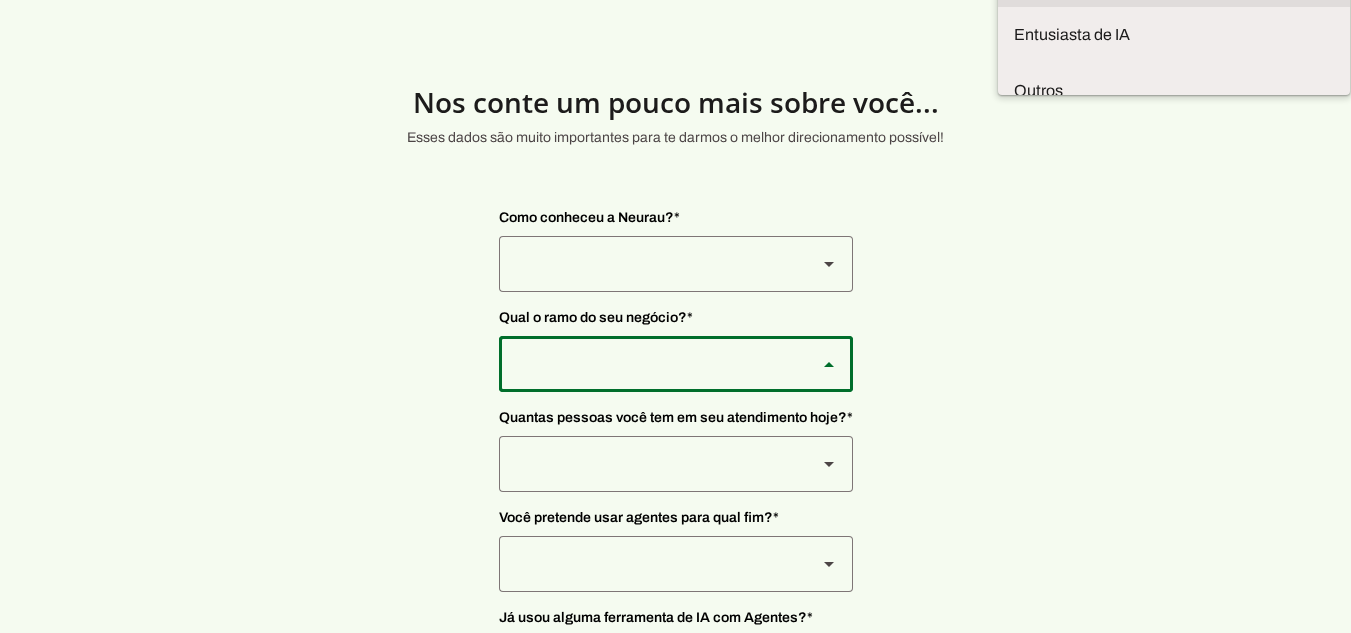 scroll, scrollTop: 72, scrollLeft: 0, axis: vertical 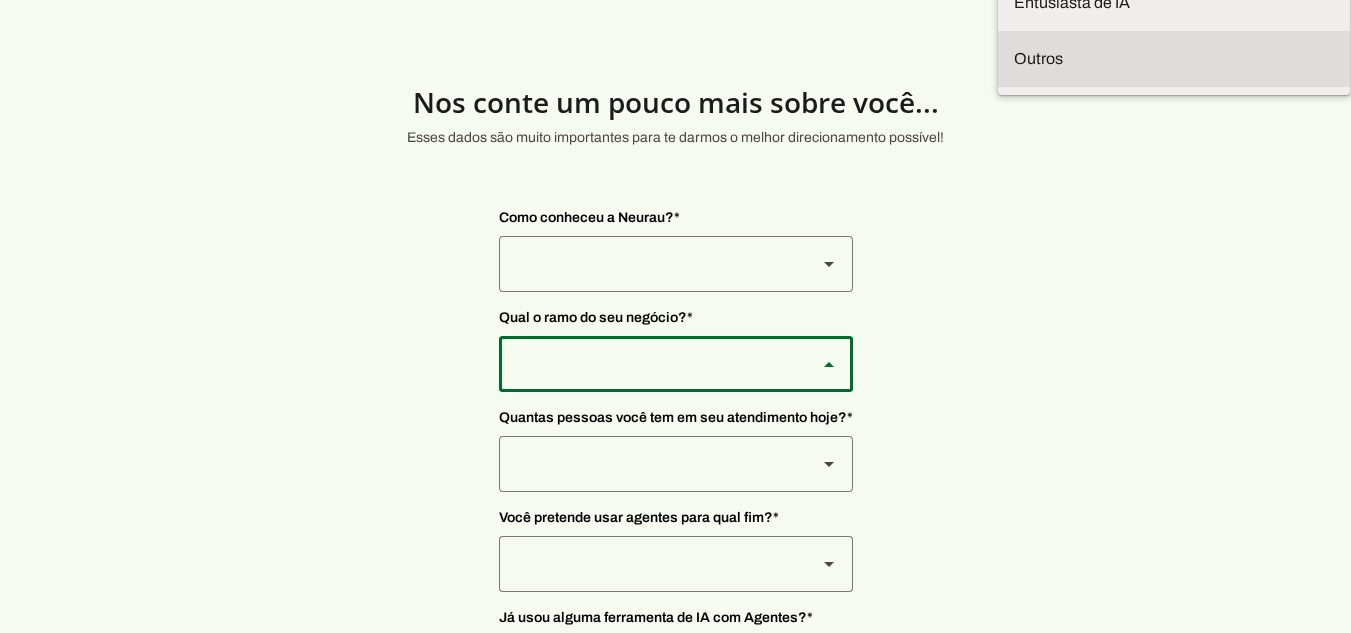 click on "Outros" at bounding box center [0, 0] 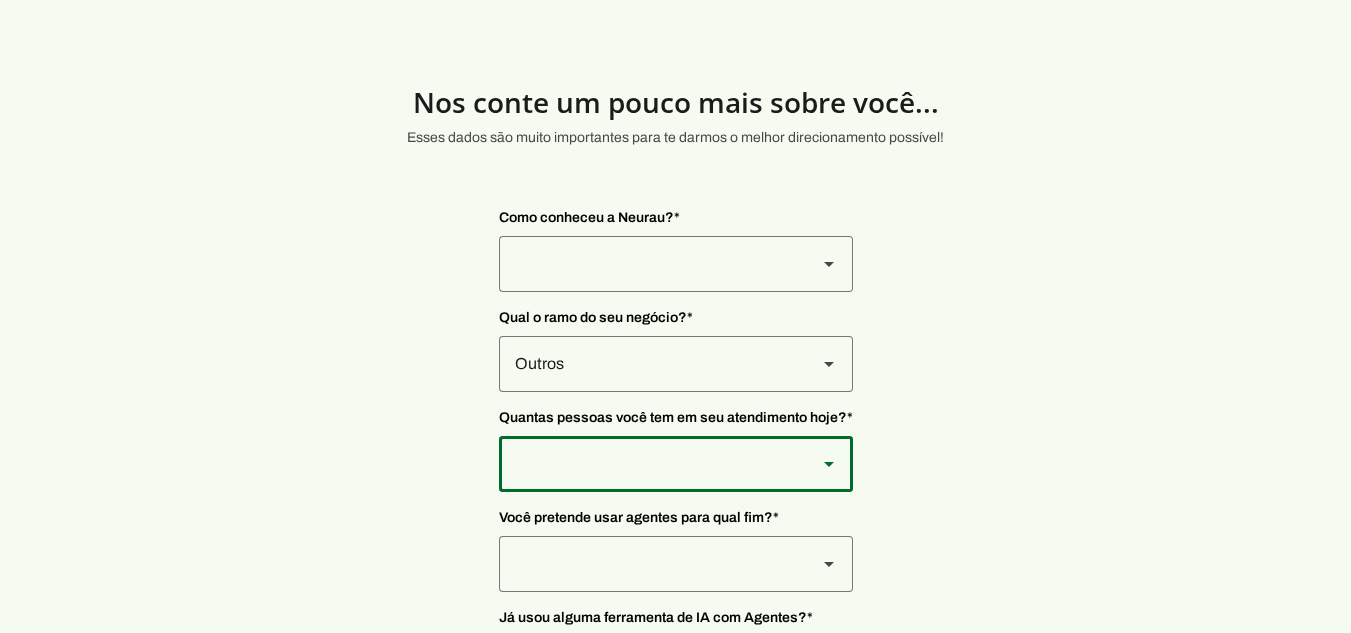 click at bounding box center [650, 264] 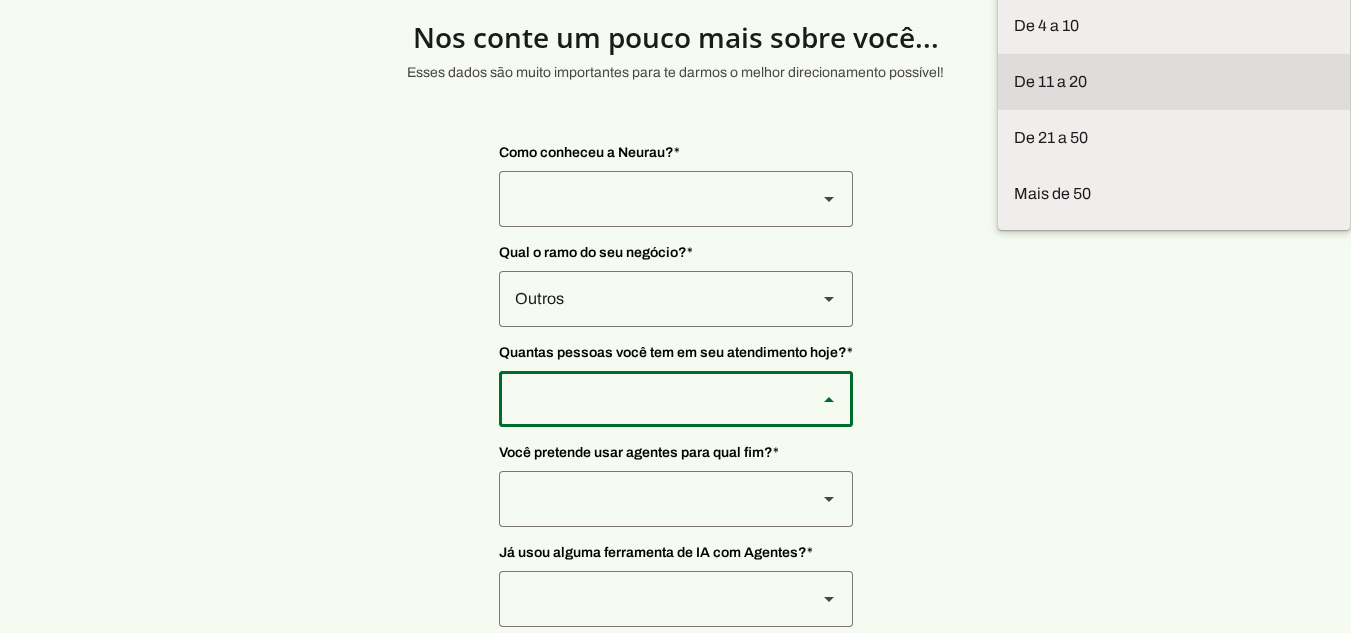 scroll, scrollTop: 100, scrollLeft: 0, axis: vertical 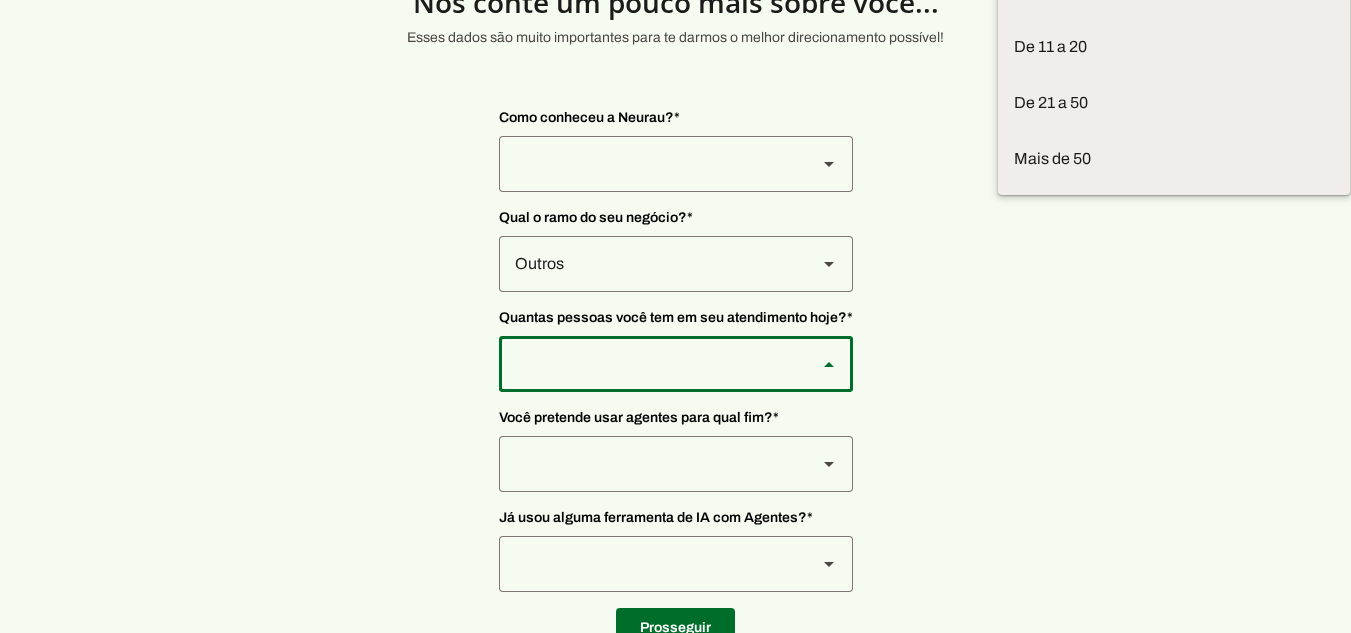 click at bounding box center (650, 364) 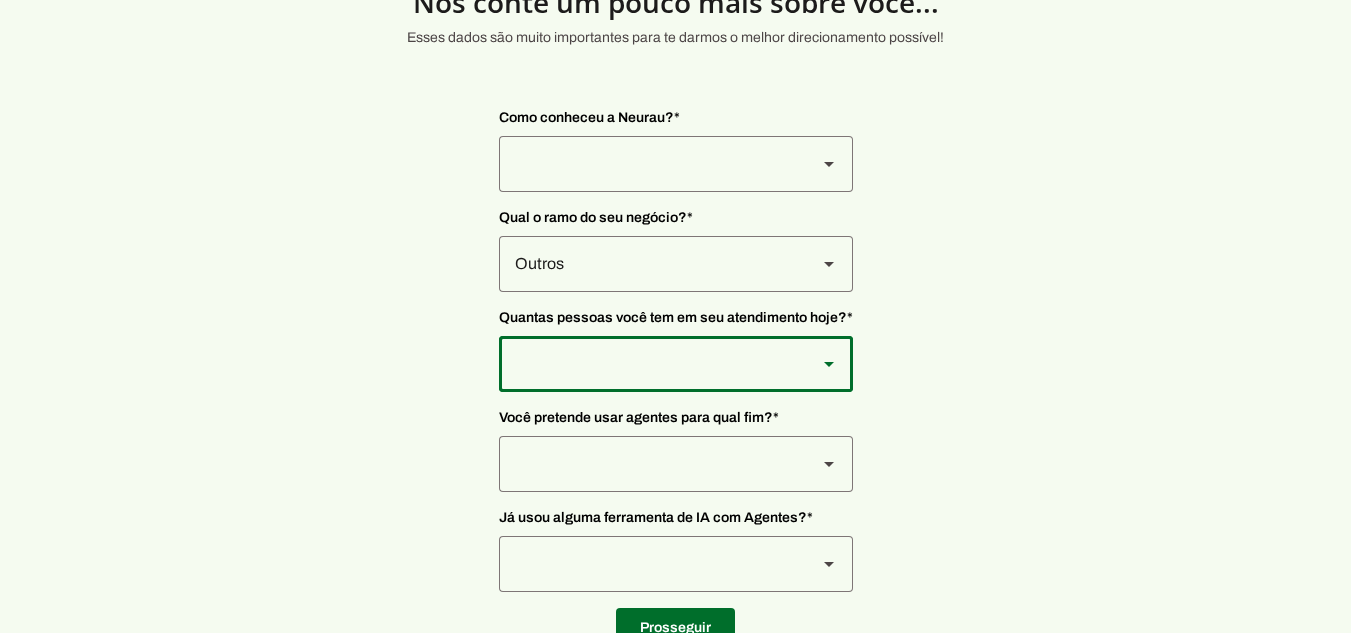 click at bounding box center (650, 164) 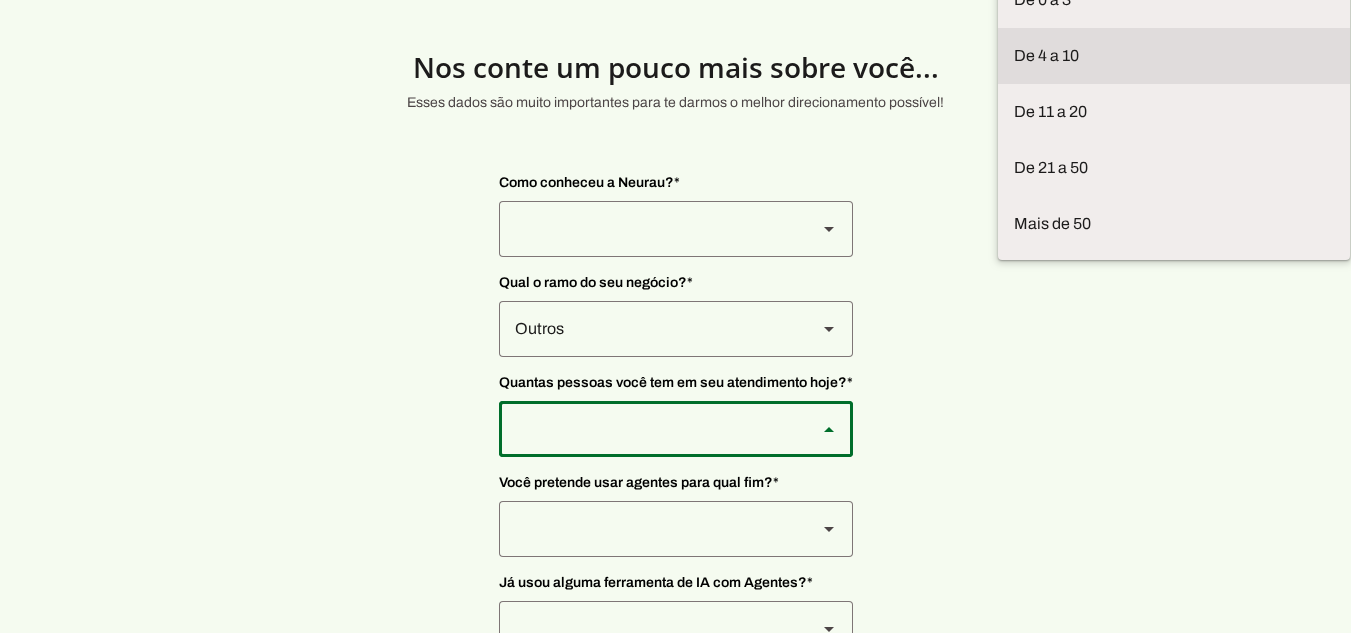 scroll, scrollTop: 0, scrollLeft: 0, axis: both 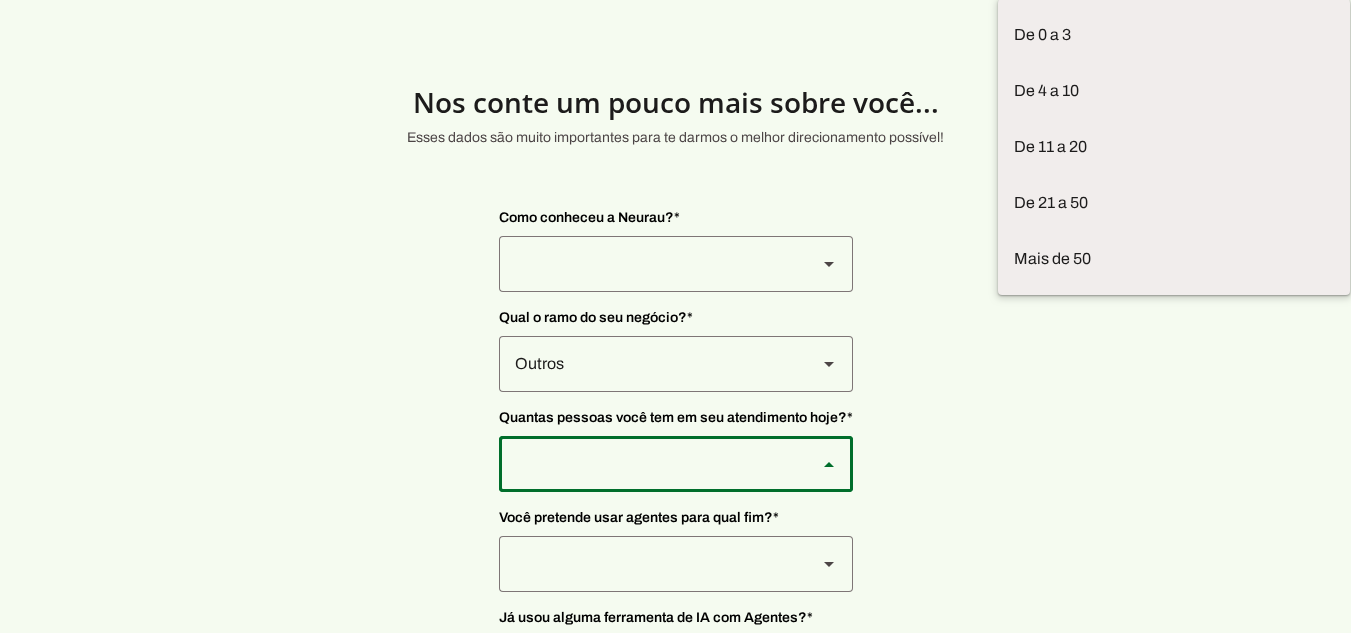 click on "Nos conte um pouco mais sobre você...
Esses dados são muito importantes para te darmos o melhor
direcionamento possível!
Como conheceu a Neurau? *
Indicação
Instagram
Google
Anúncio
Eventos
LinkedIn
Outros
Qual o ramo do seu negócio? *
Varejo
Tecnologia
Saúde
Infoprodutor Sim" at bounding box center (675, 398) 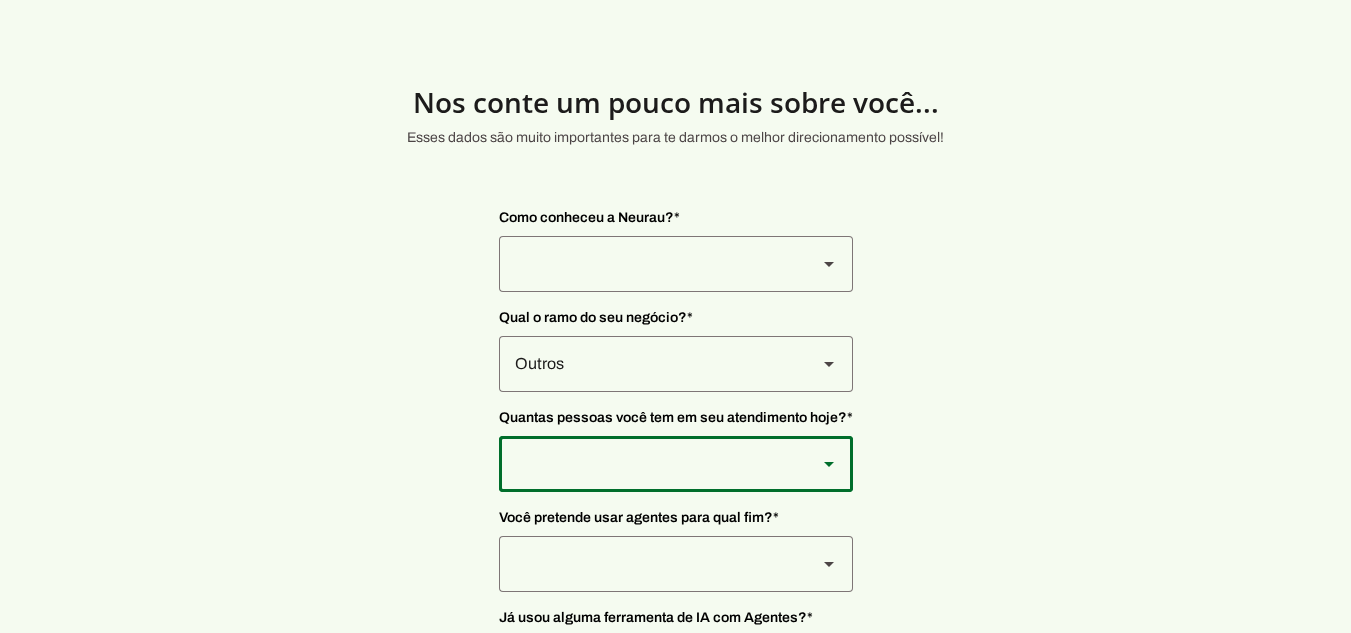 scroll, scrollTop: 100, scrollLeft: 0, axis: vertical 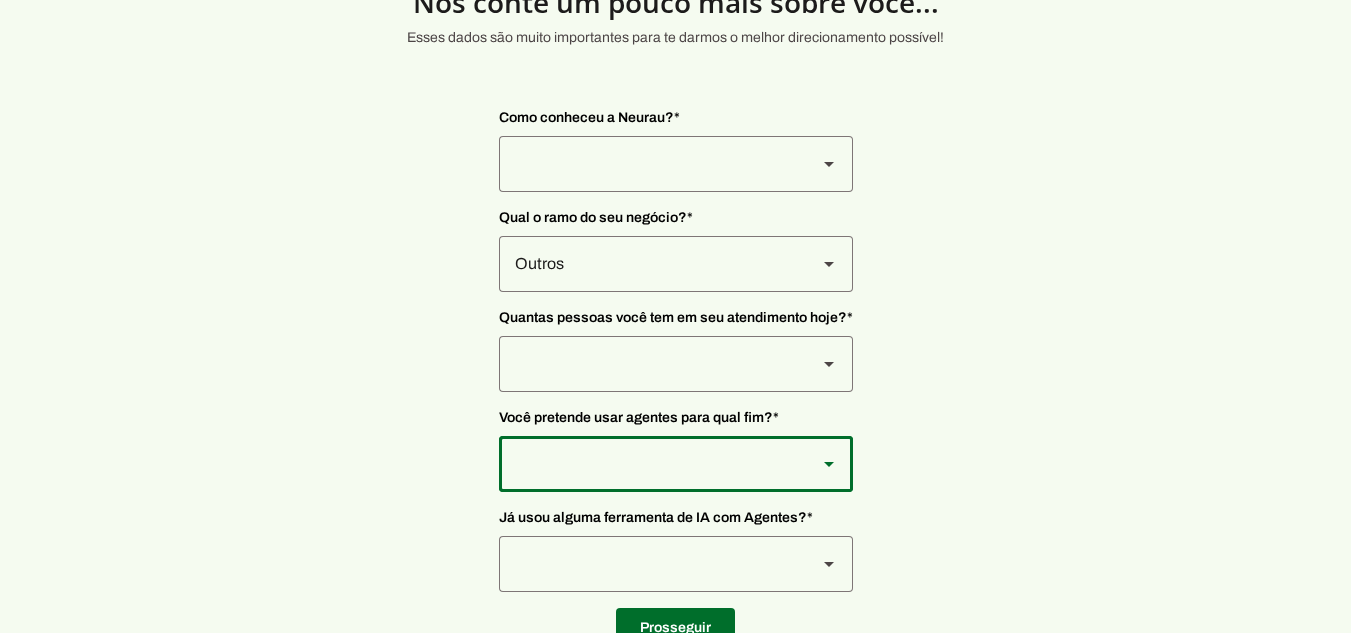 click at bounding box center [650, 164] 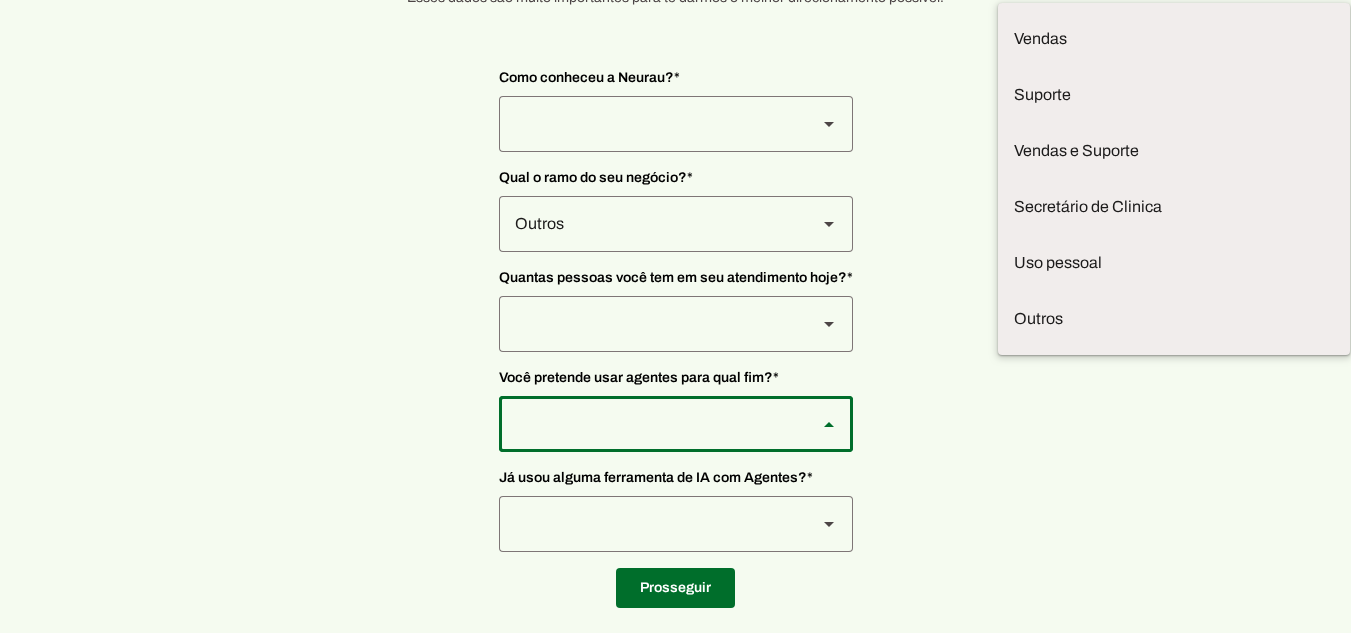 scroll, scrollTop: 163, scrollLeft: 0, axis: vertical 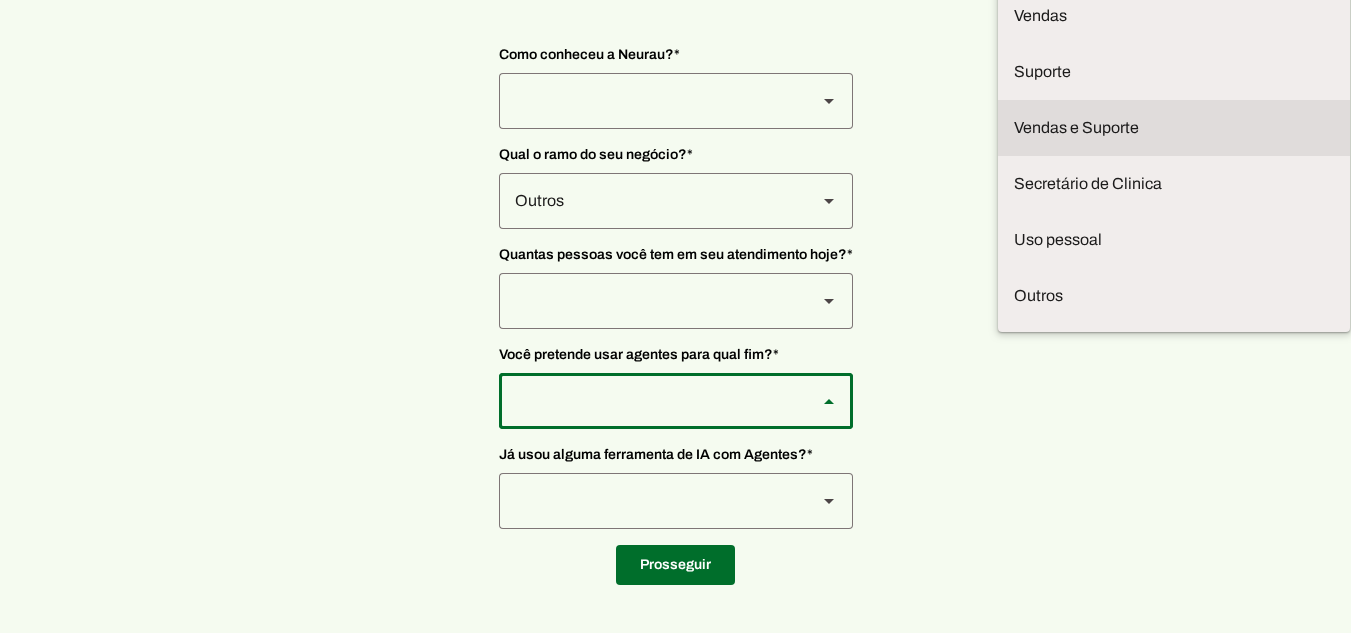 click on "Vendas e Suporte" at bounding box center (0, 0) 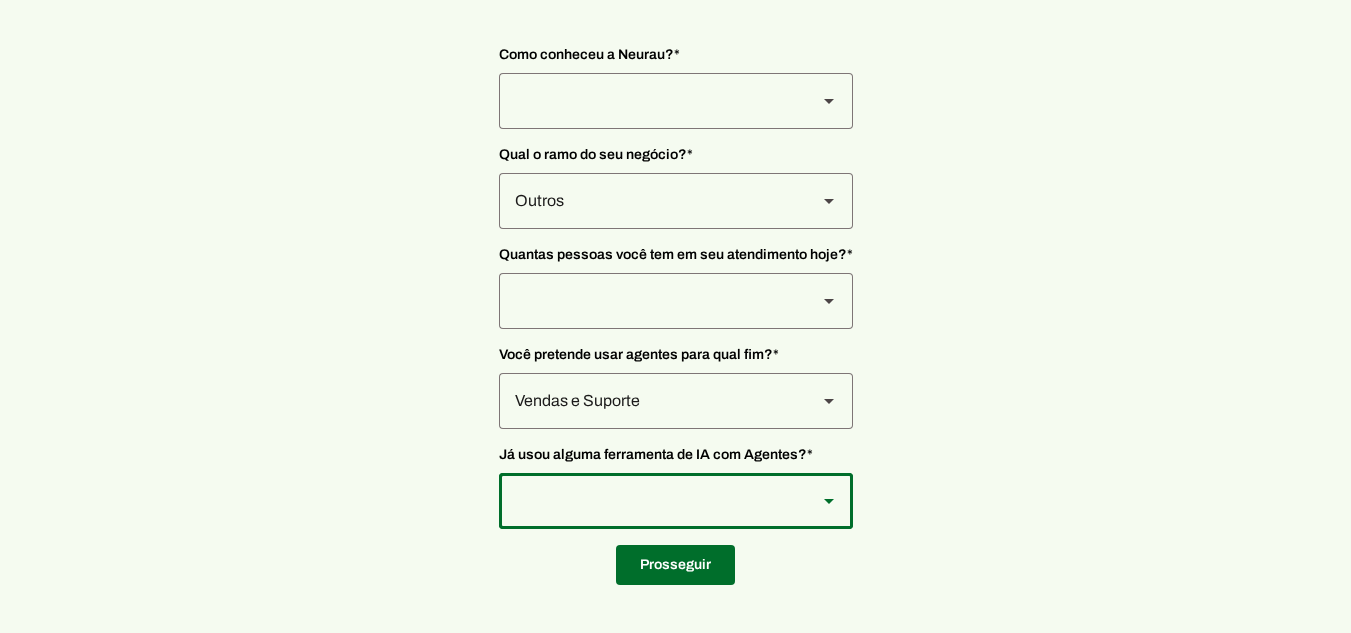 click at bounding box center [650, 101] 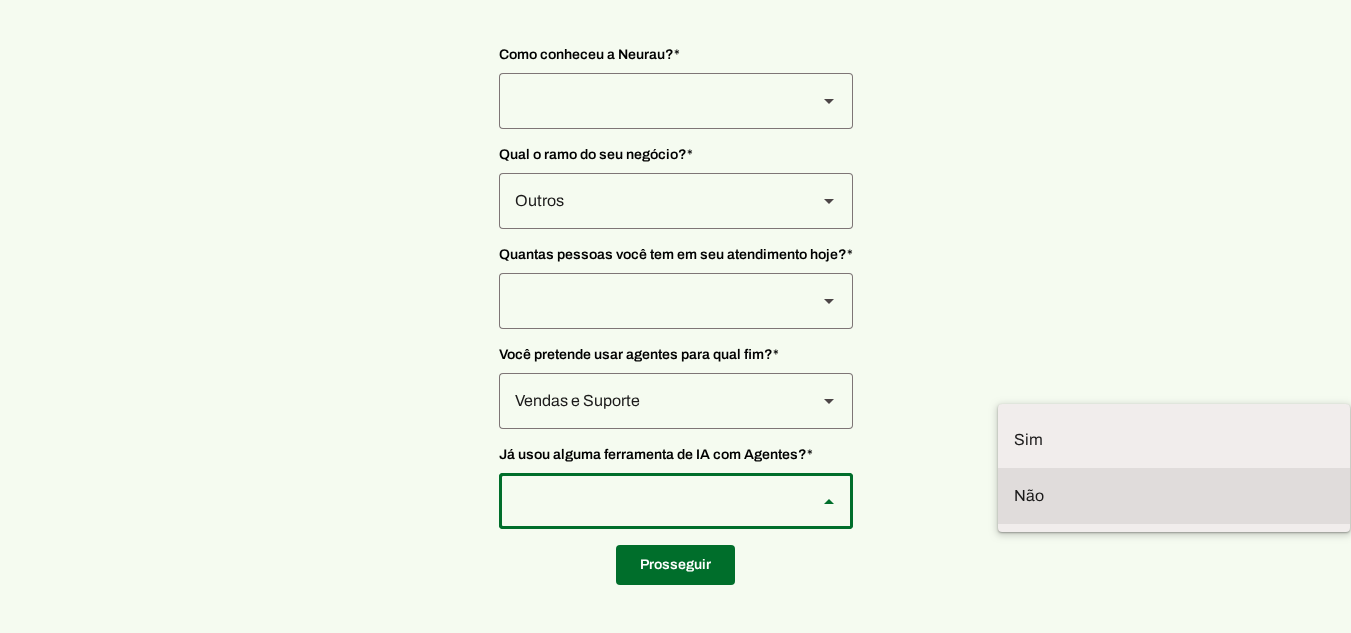 click on "Não" at bounding box center (0, 0) 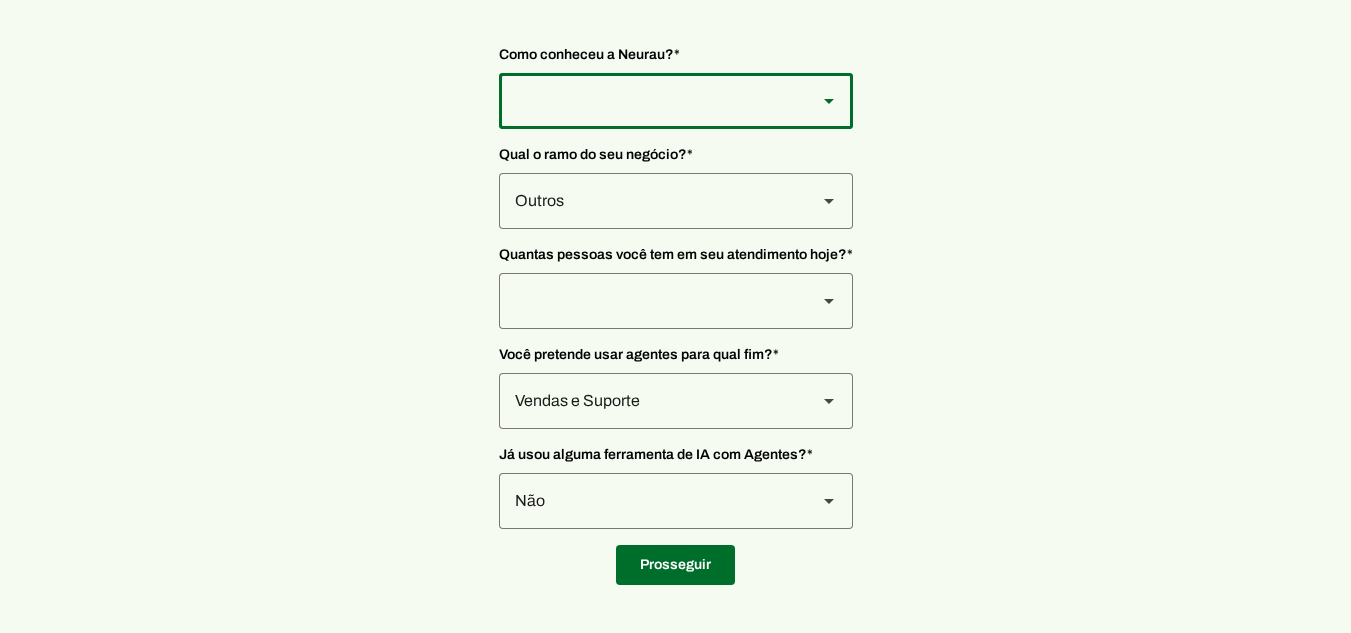 click at bounding box center [650, 101] 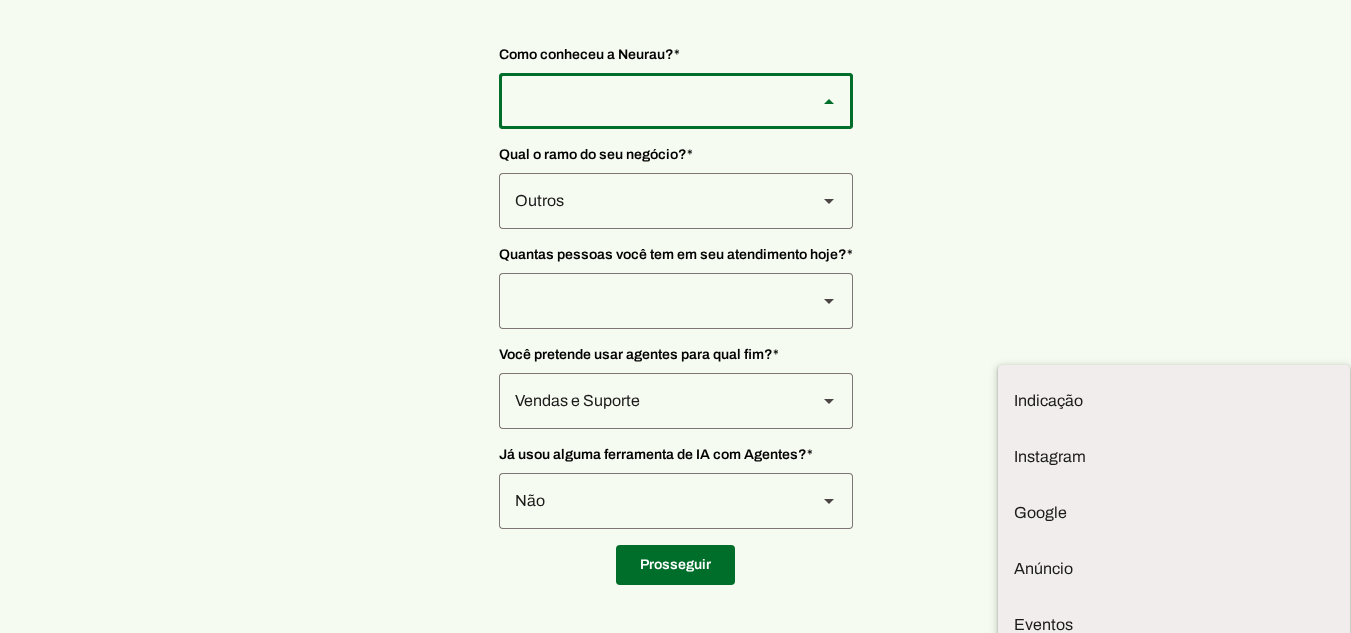 click at bounding box center (650, 101) 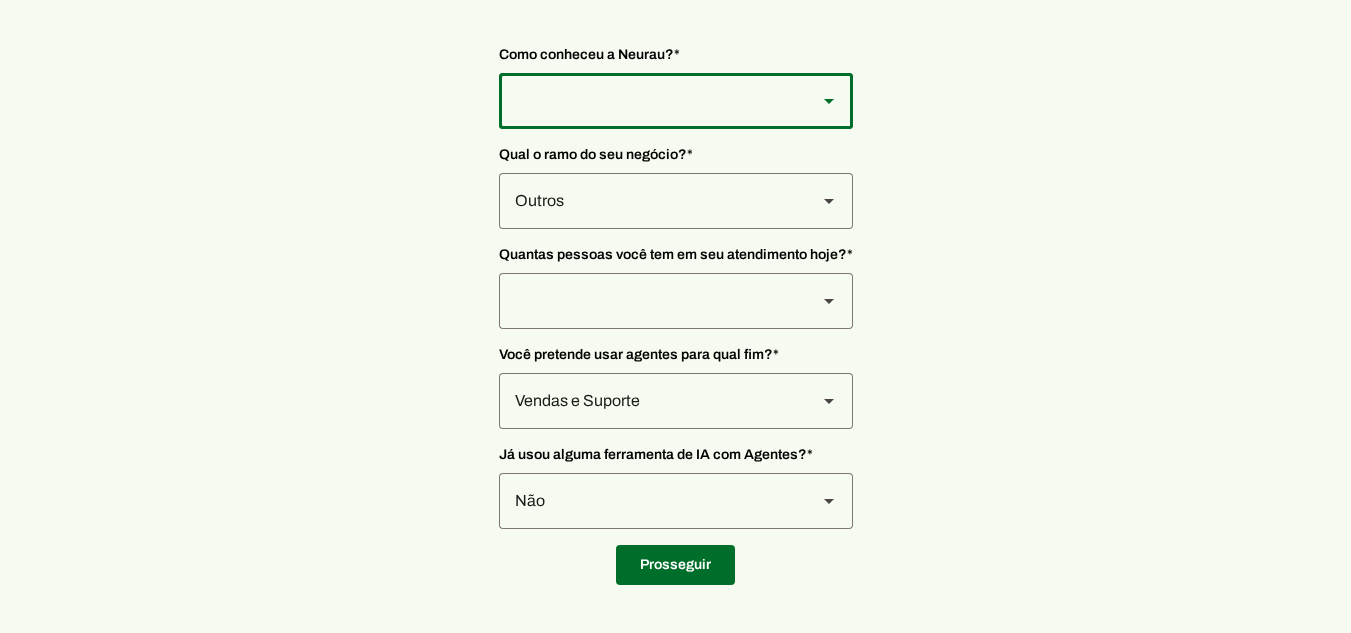 click at bounding box center [650, 101] 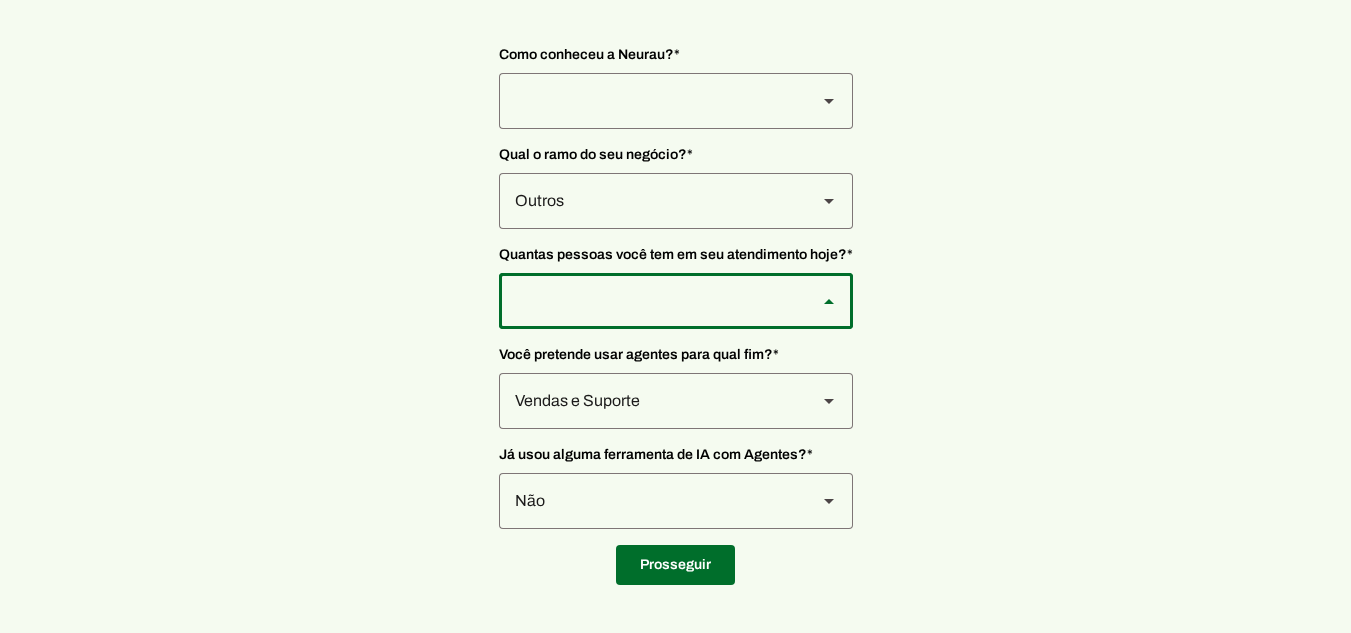 click at bounding box center (0, 0) 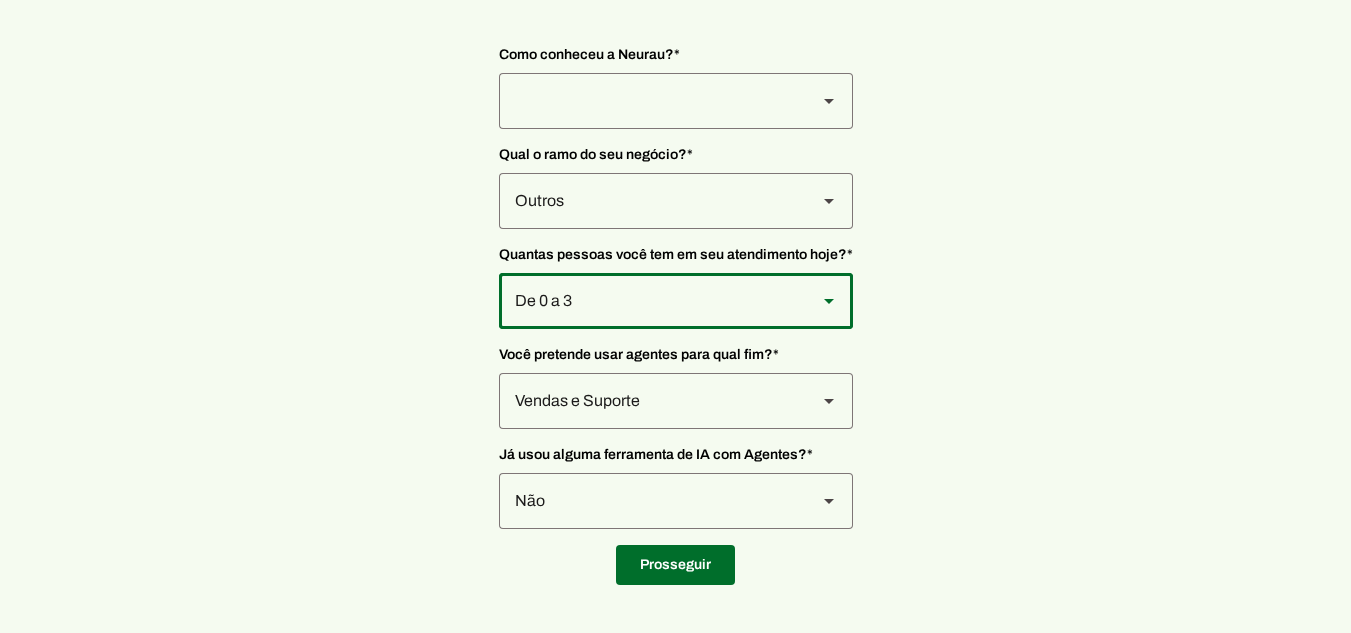 click at bounding box center (650, 101) 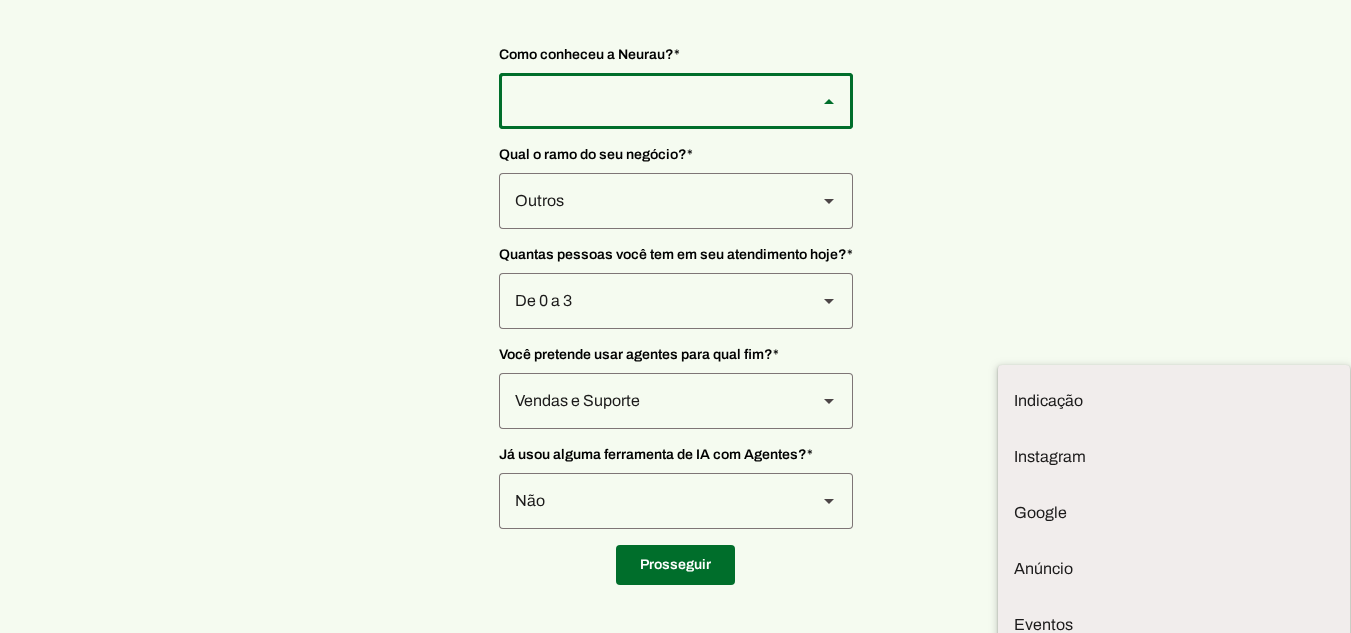 click at bounding box center [1174, 401] 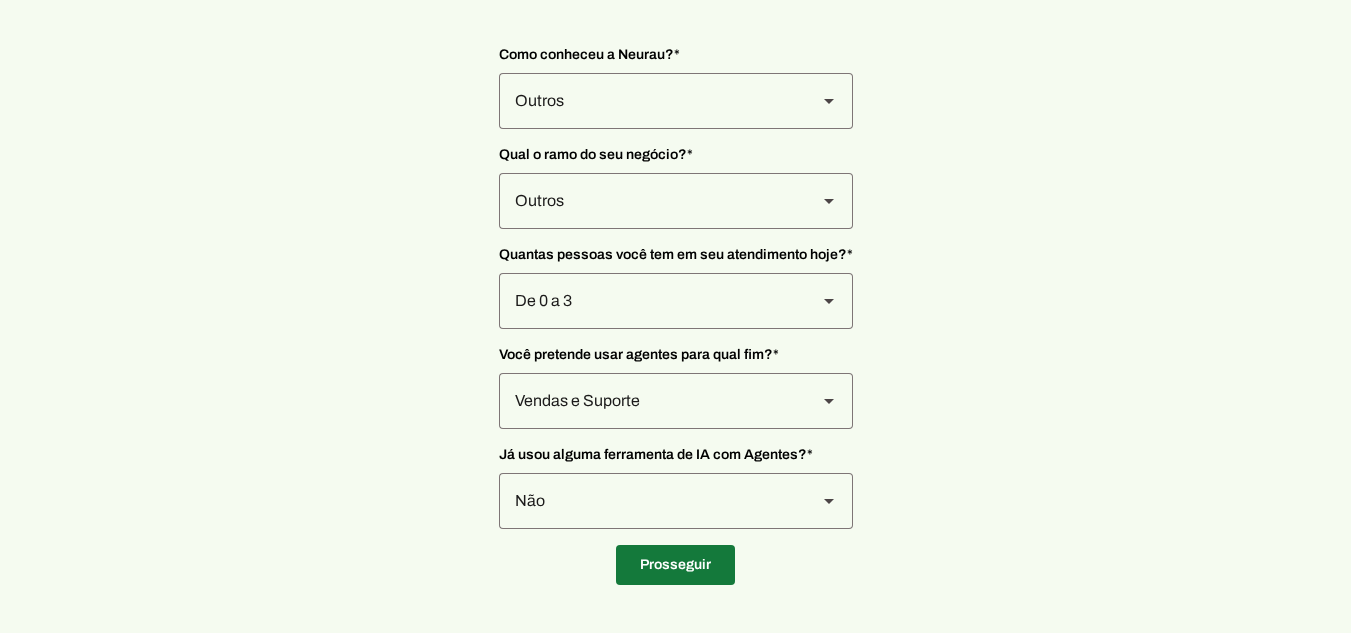 click at bounding box center [675, 565] 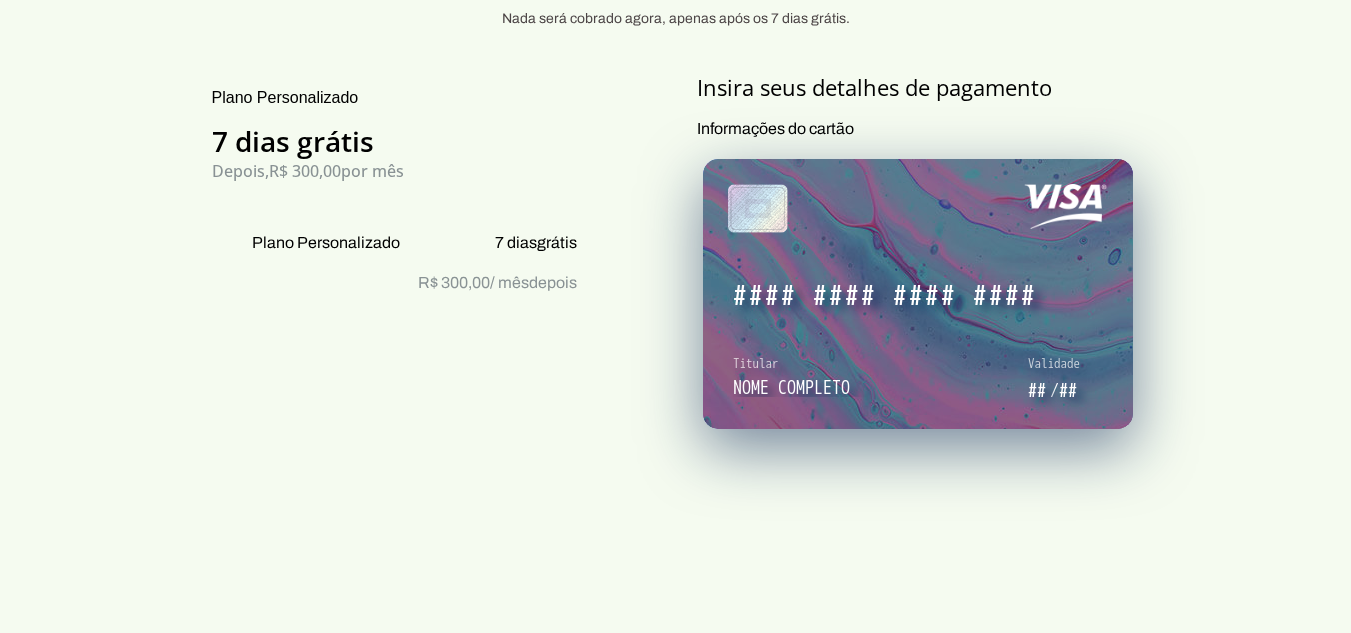 scroll, scrollTop: 200, scrollLeft: 0, axis: vertical 